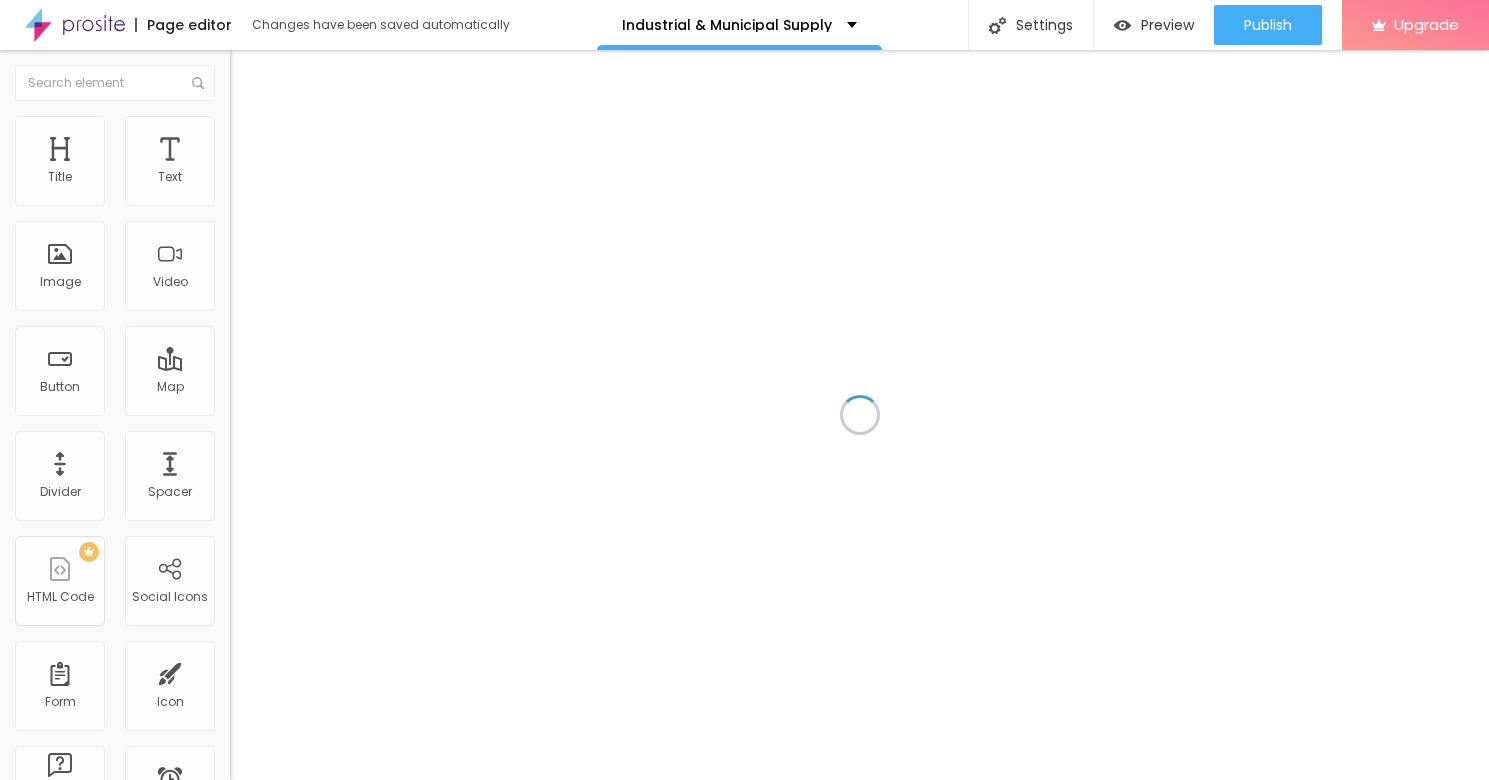 scroll, scrollTop: 0, scrollLeft: 0, axis: both 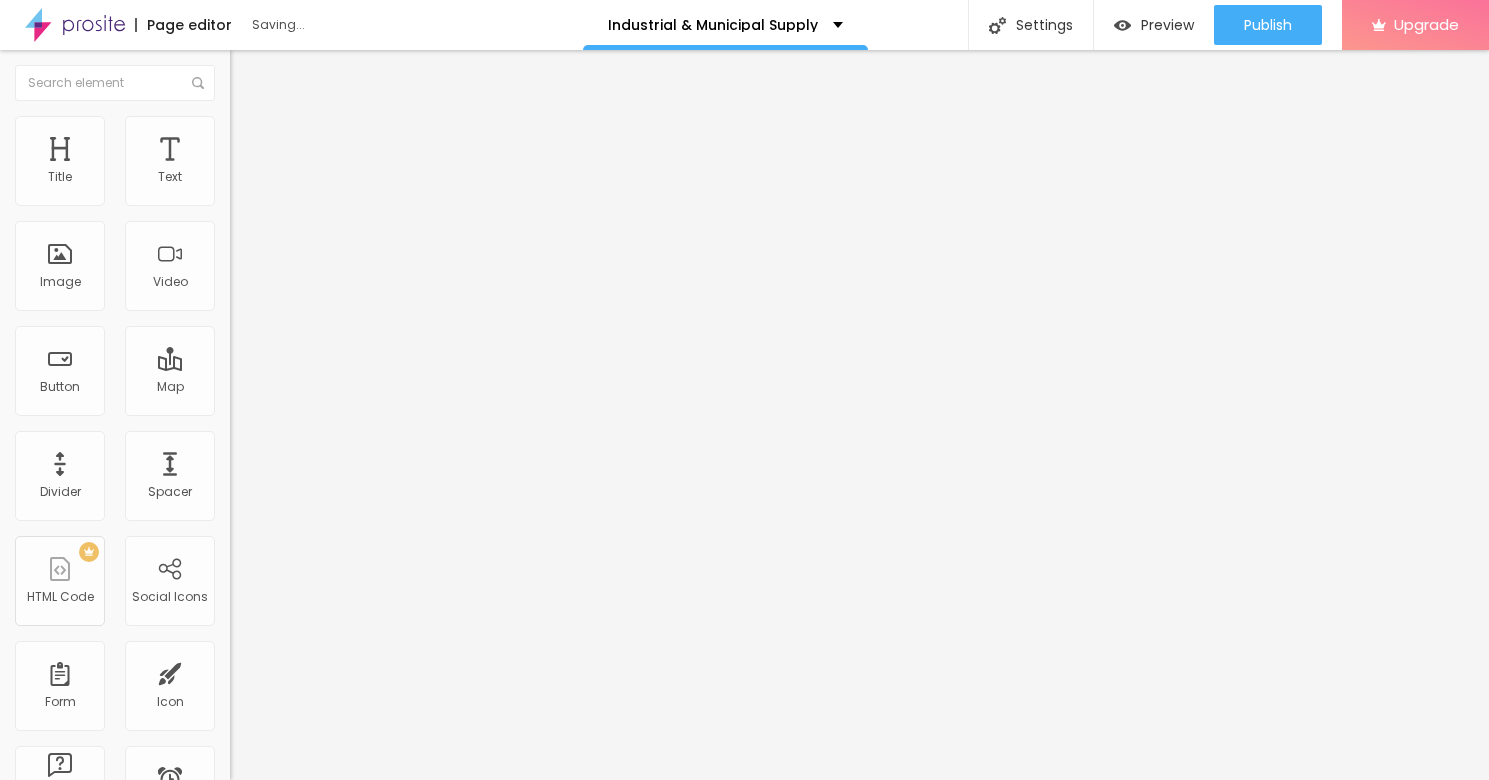 click on "Add image" at bounding box center (271, 163) 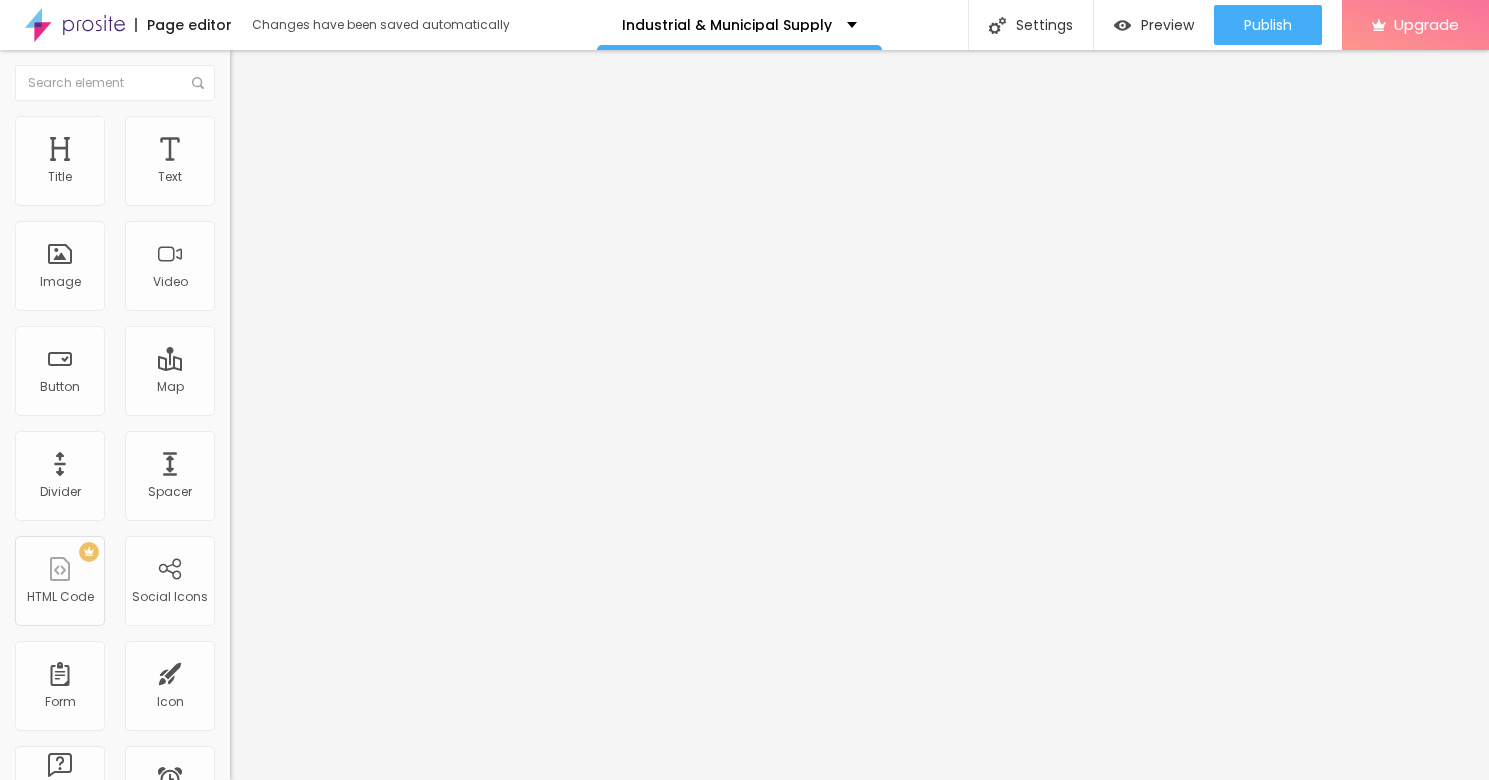 click on "Upload" at bounding box center (66, 841) 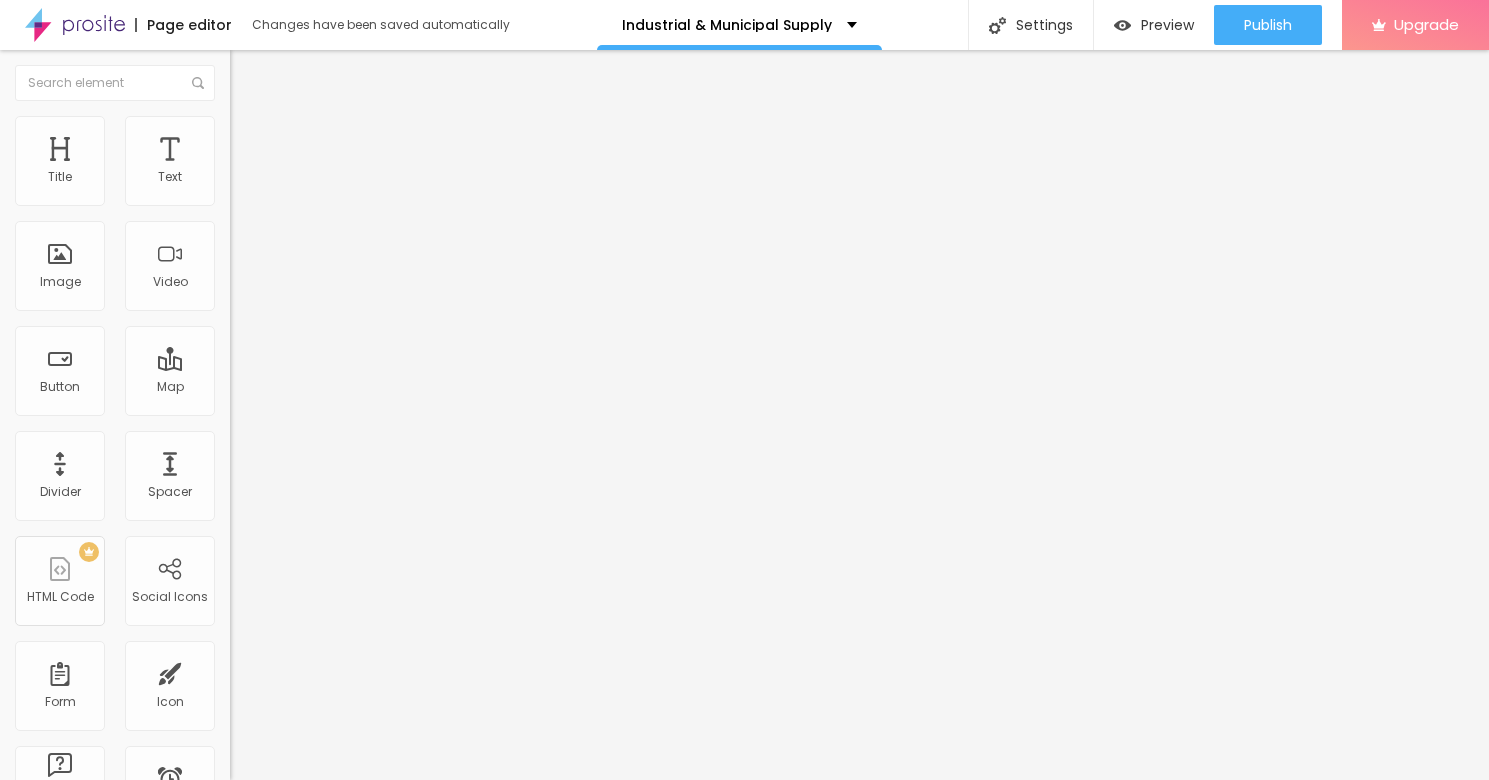 type on "95" 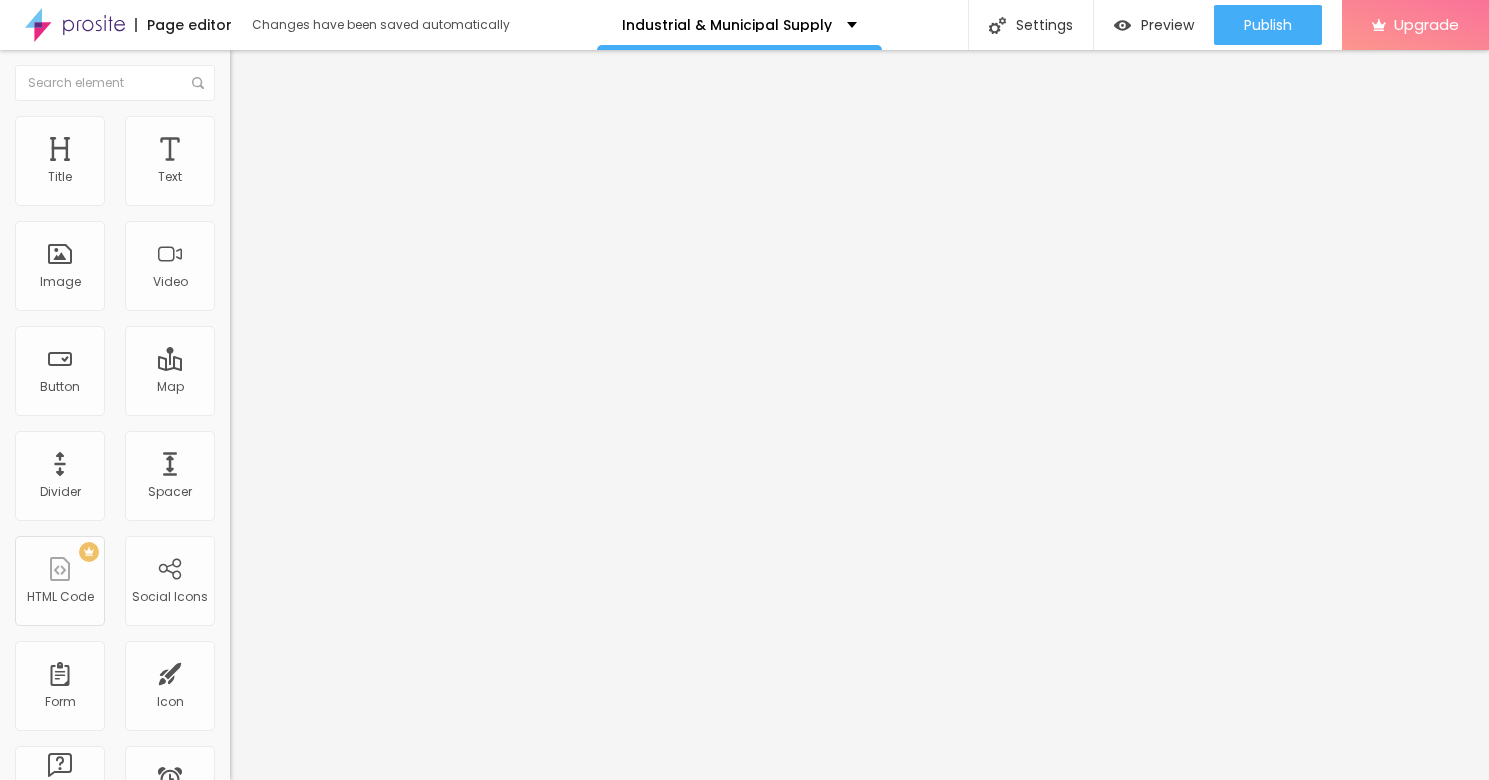 type on "90" 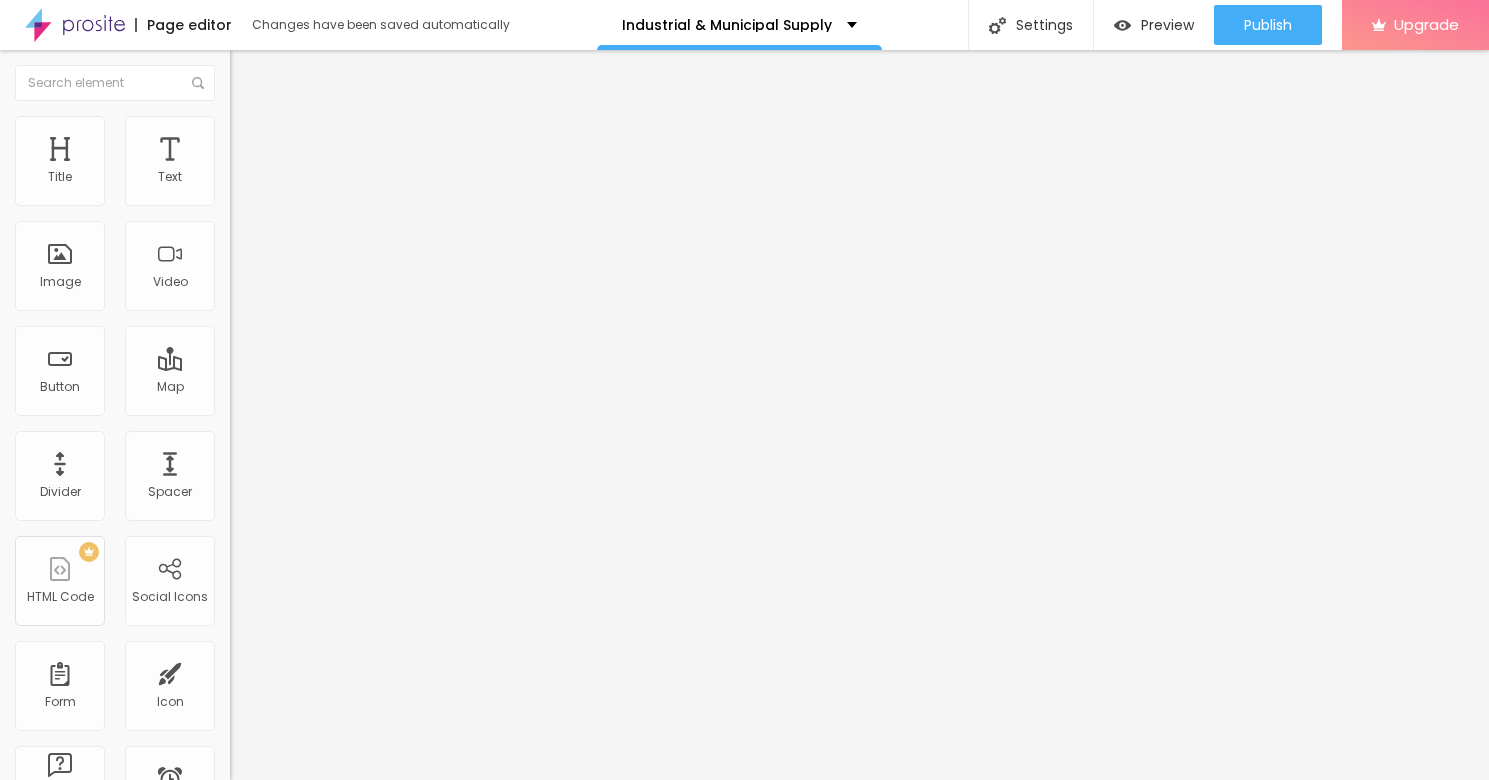 type on "90" 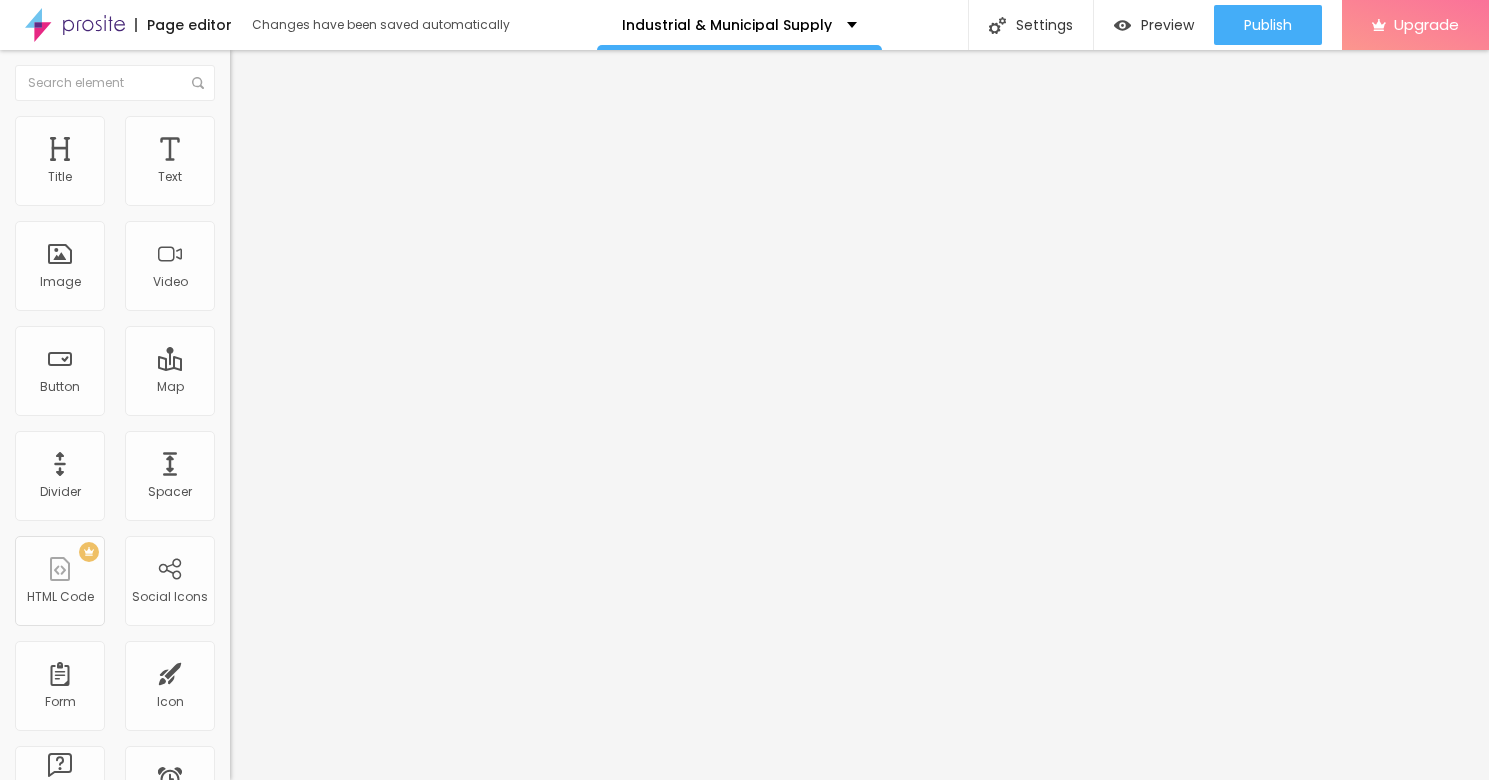 type on "85" 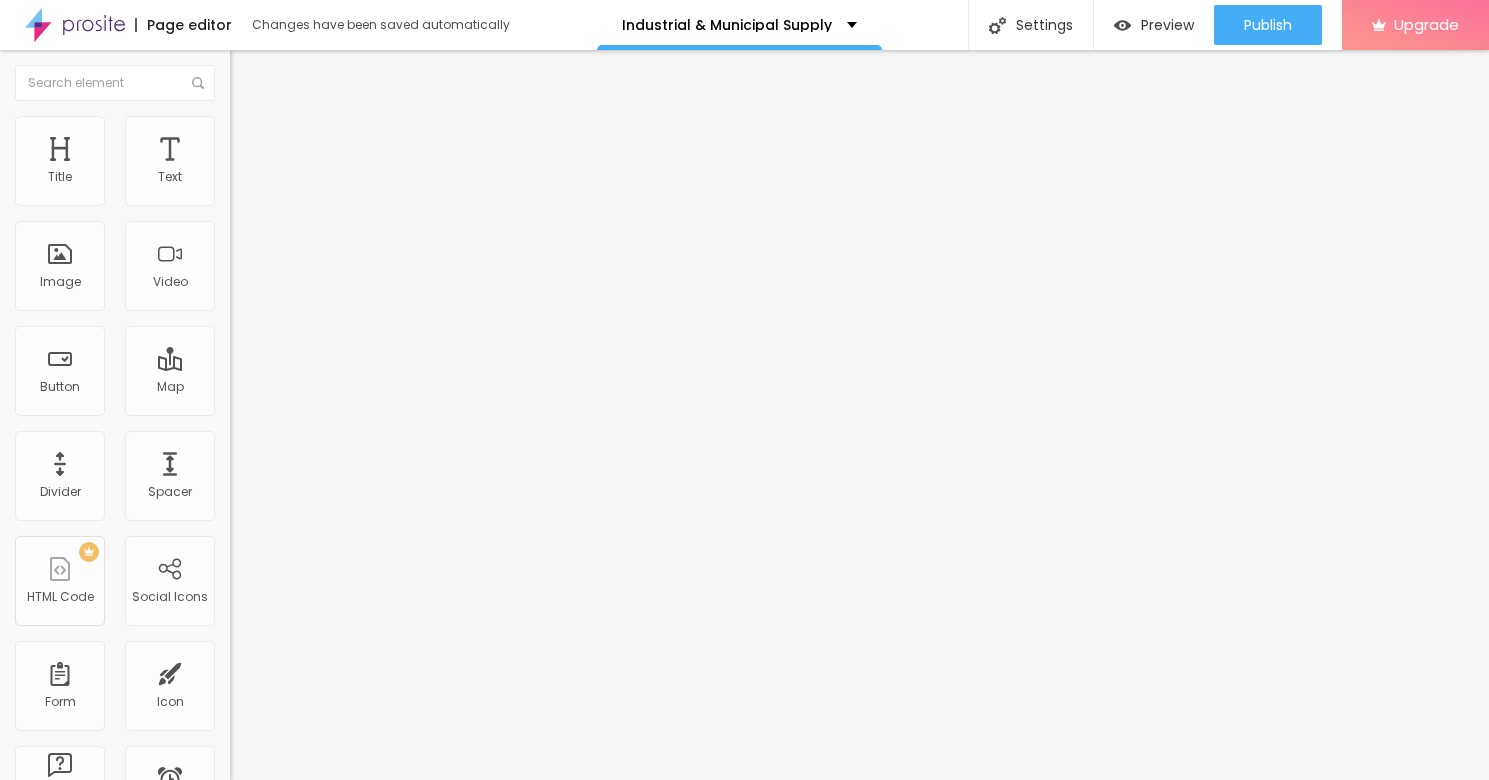 type on "80" 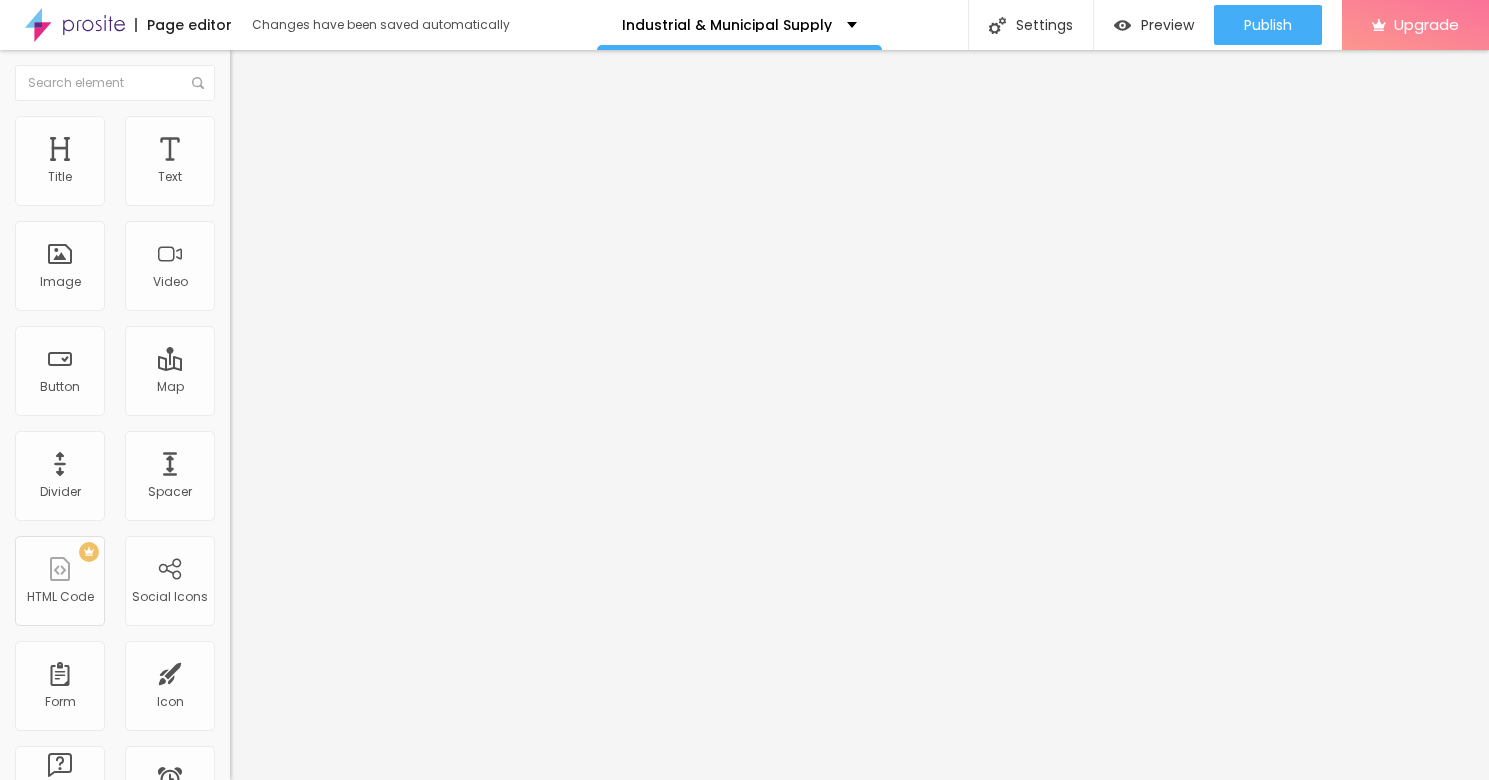 type on "80" 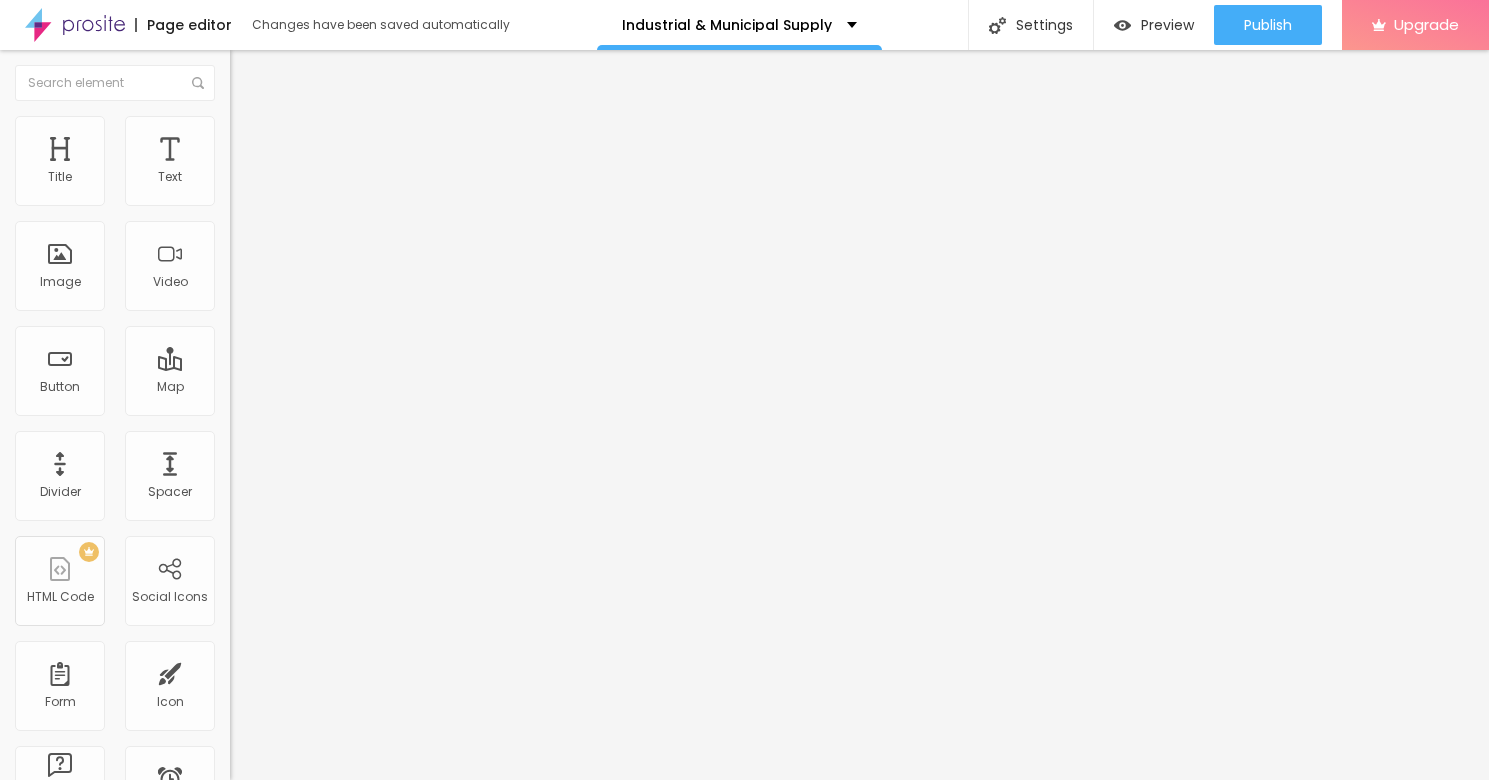 type on "75" 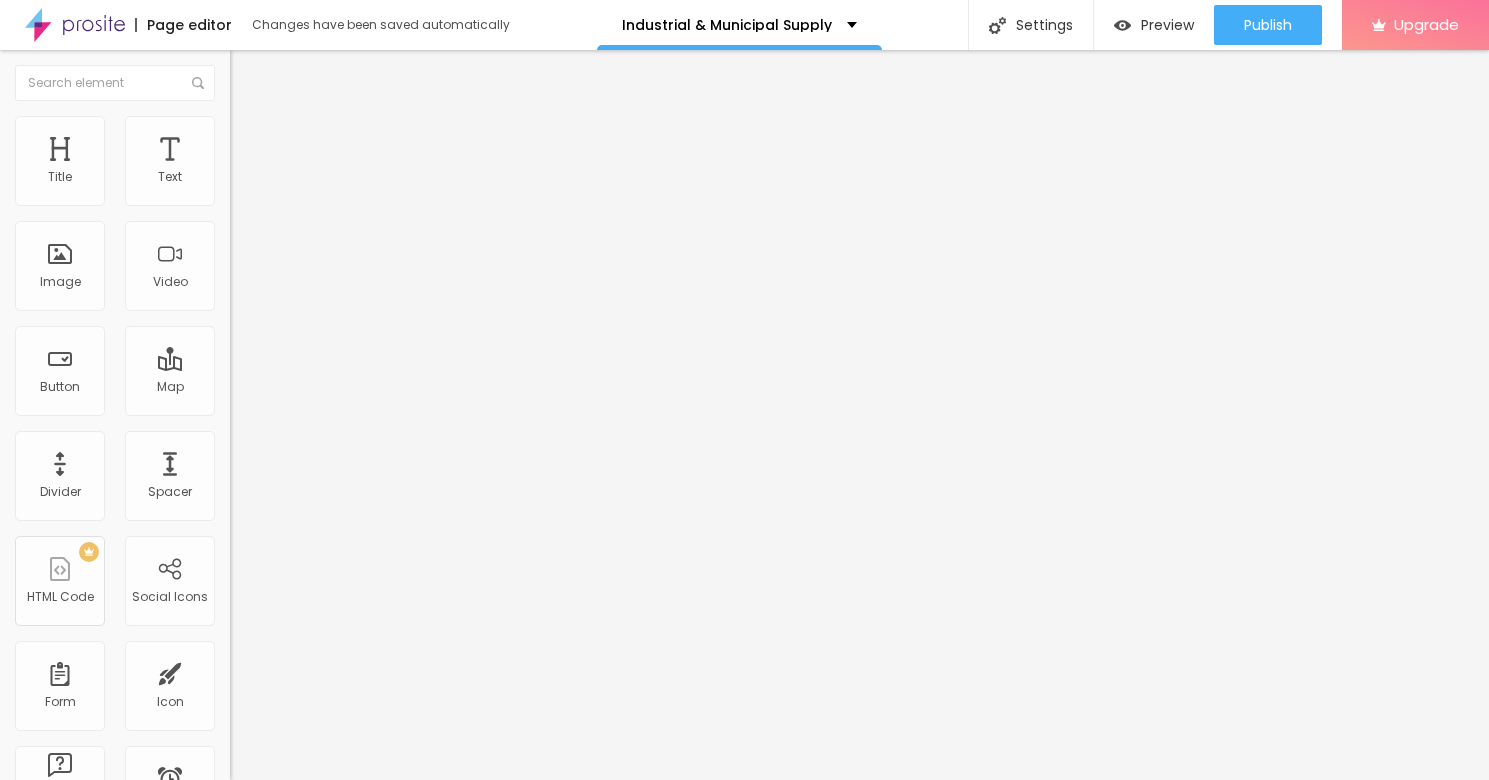 type on "75" 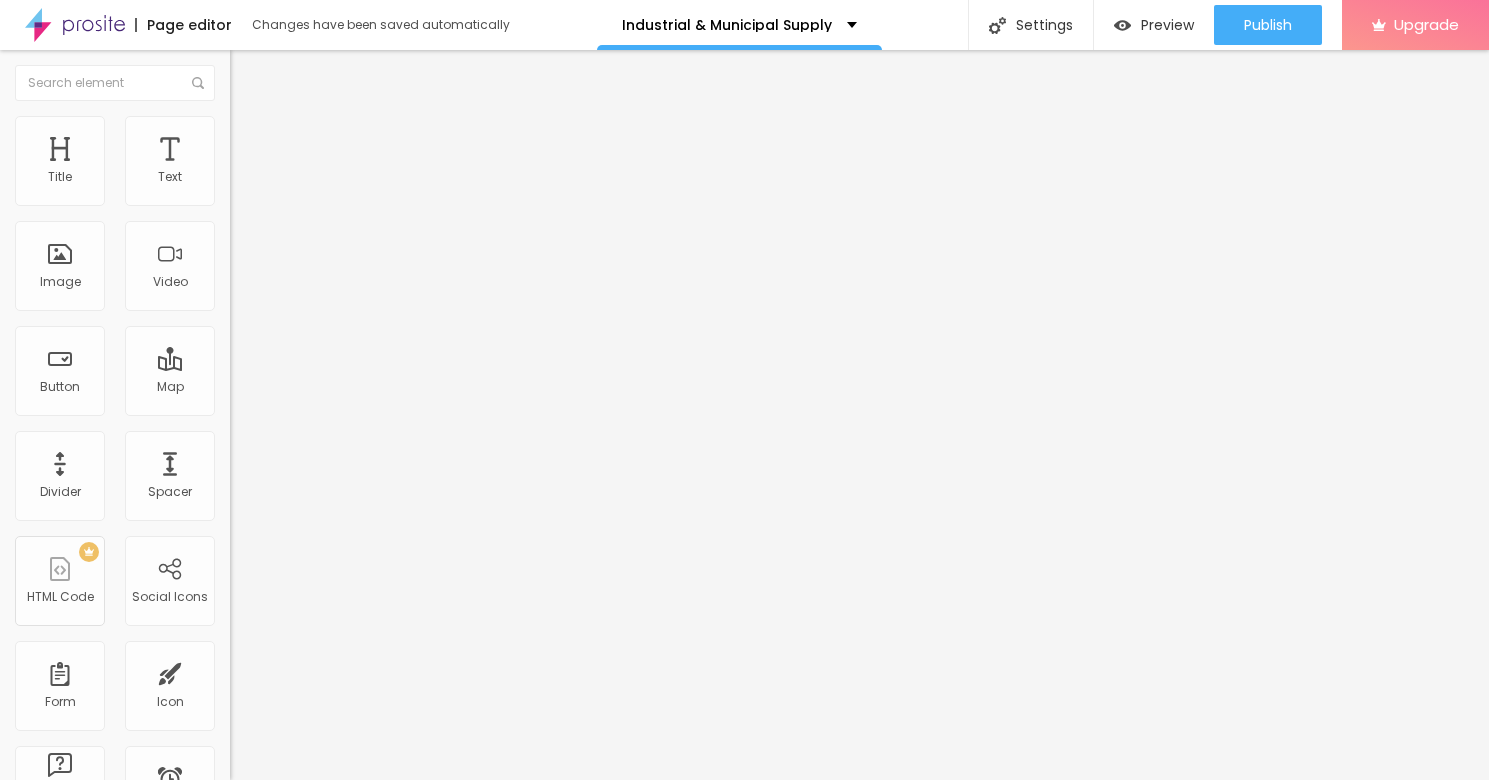 type on "70" 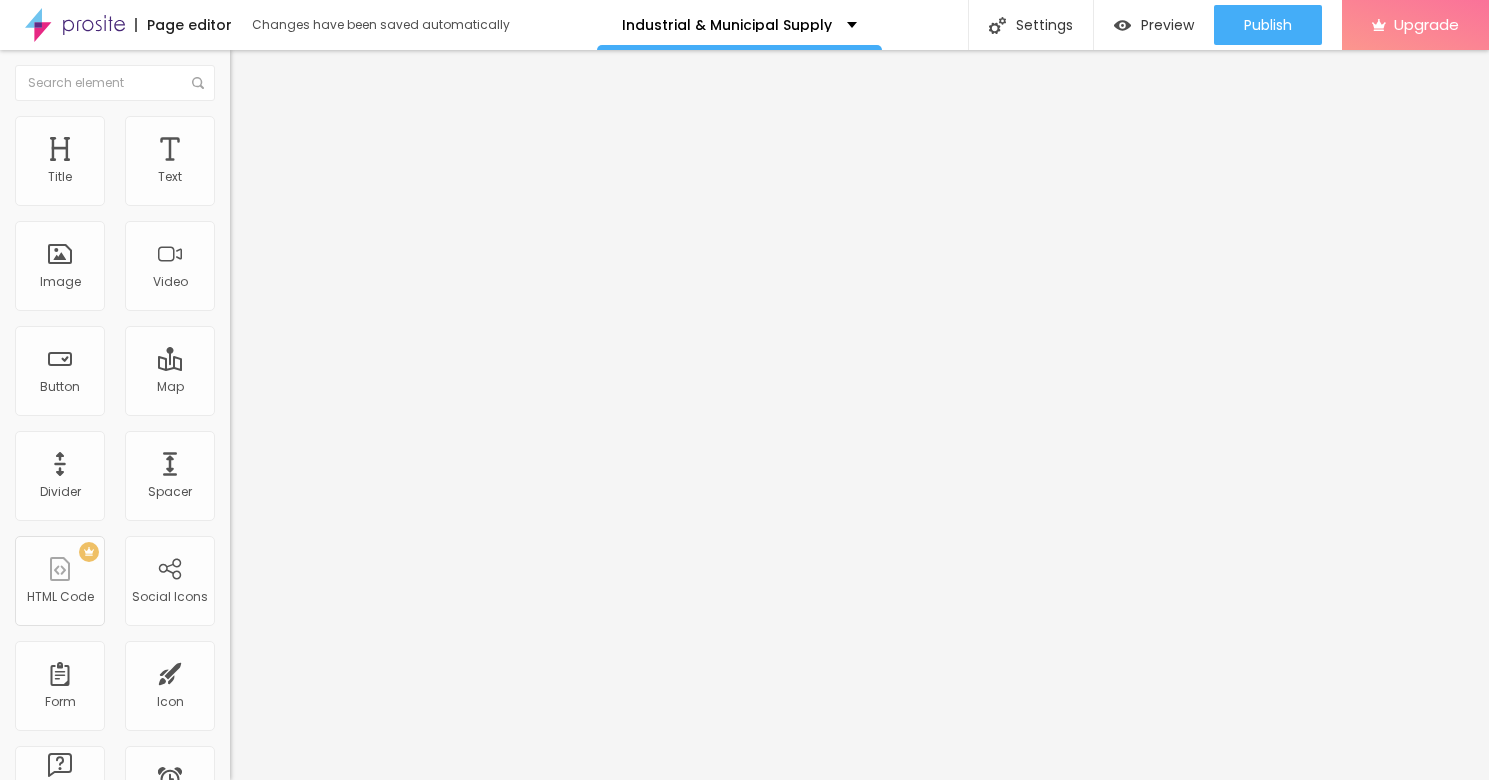type on "70" 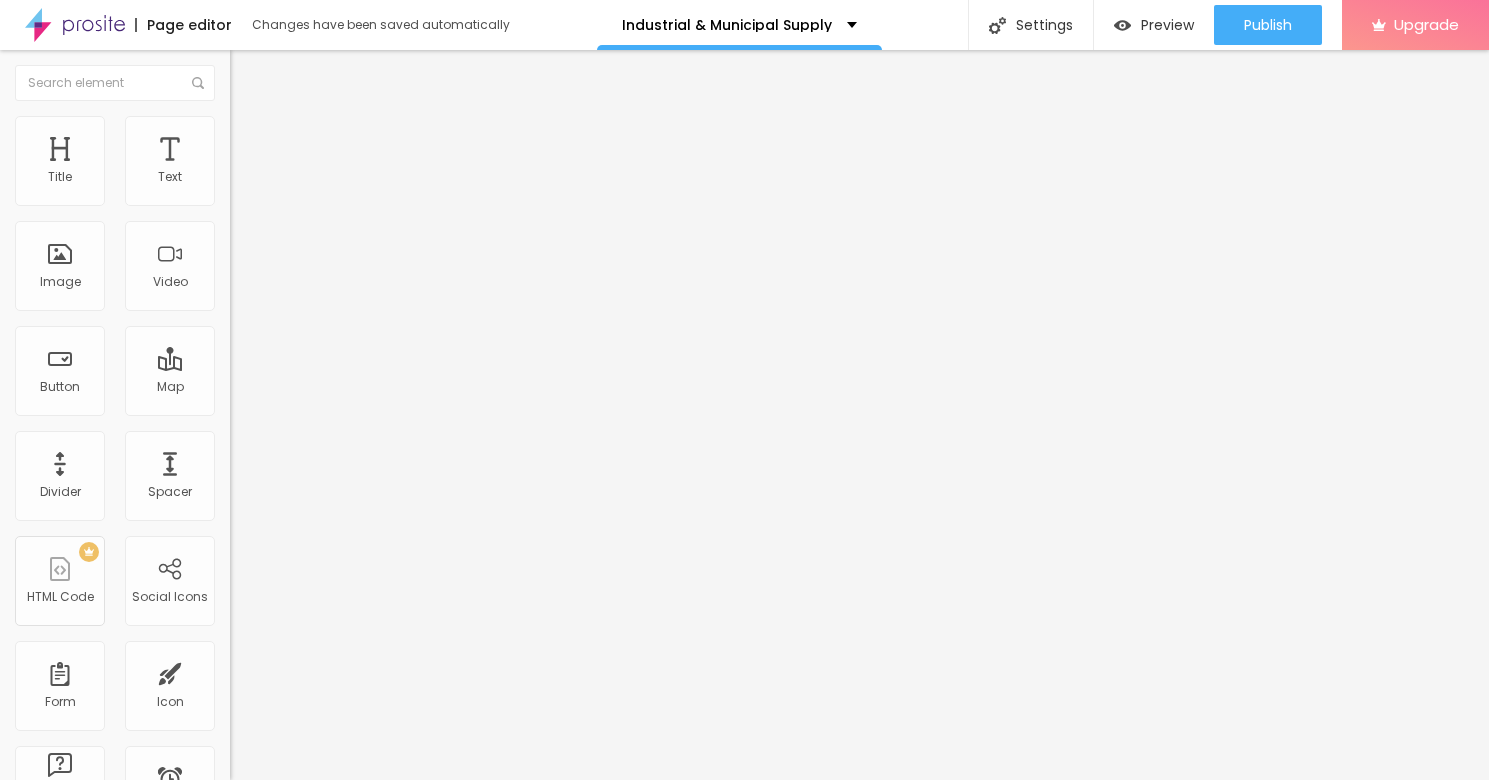 type on "65" 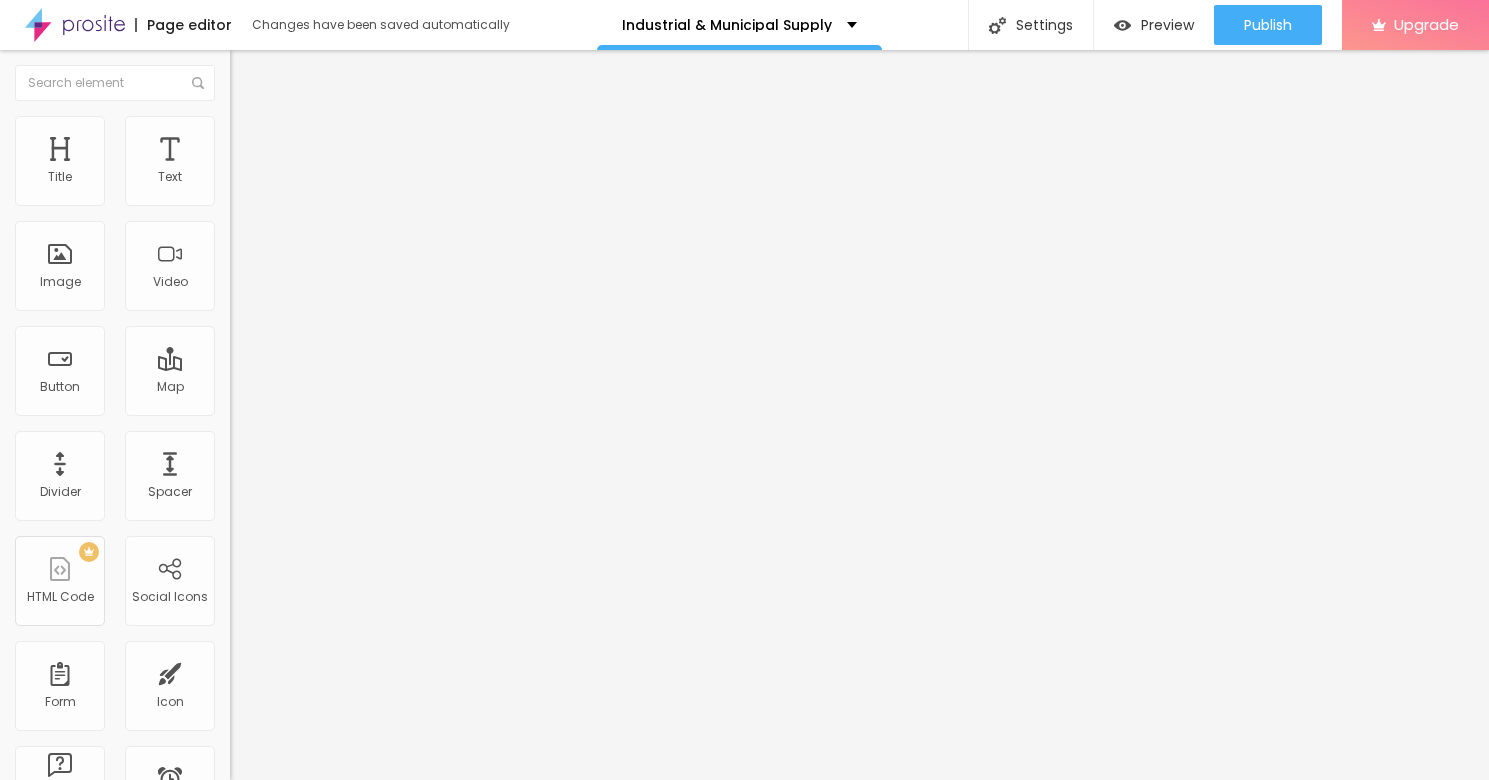 type on "50" 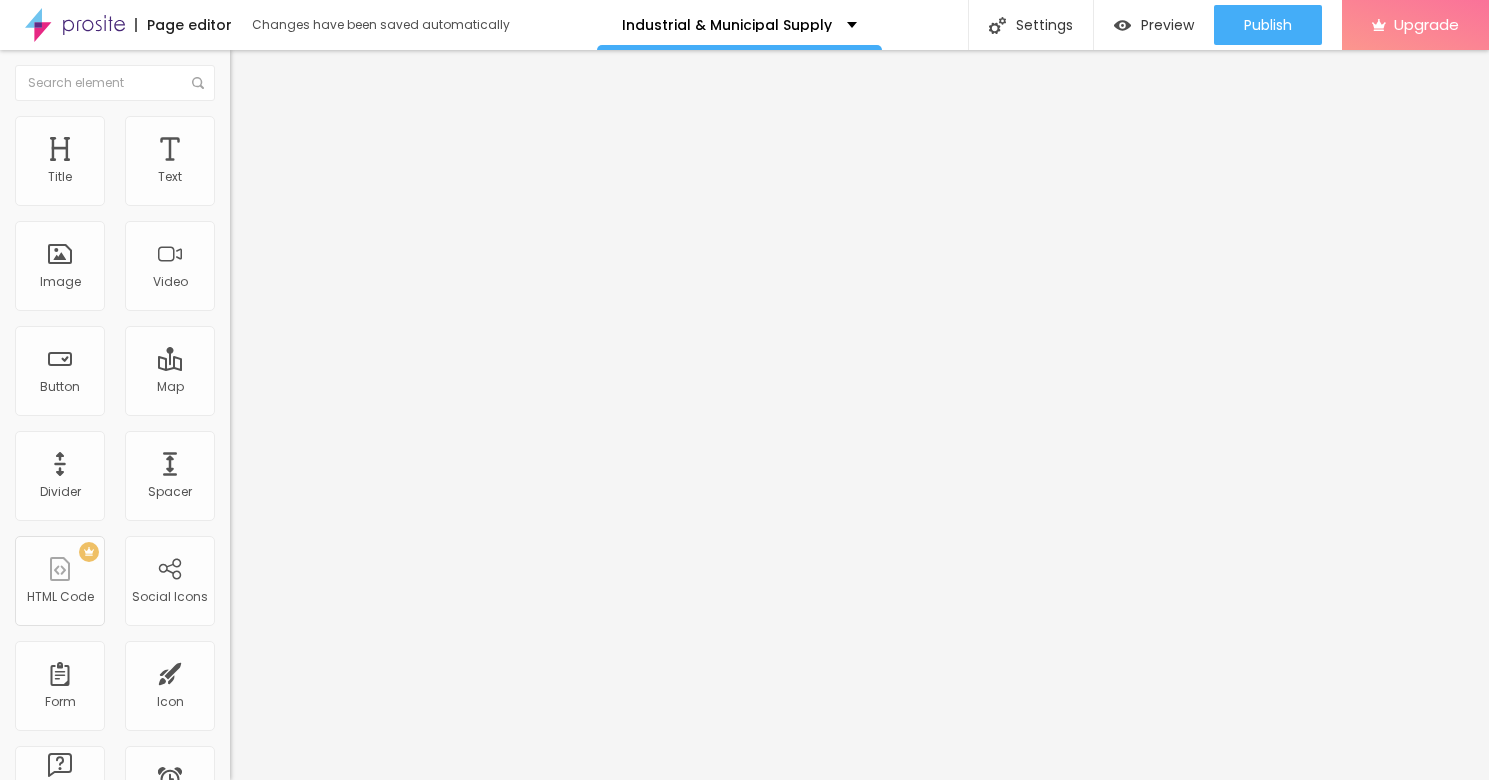 type on "50" 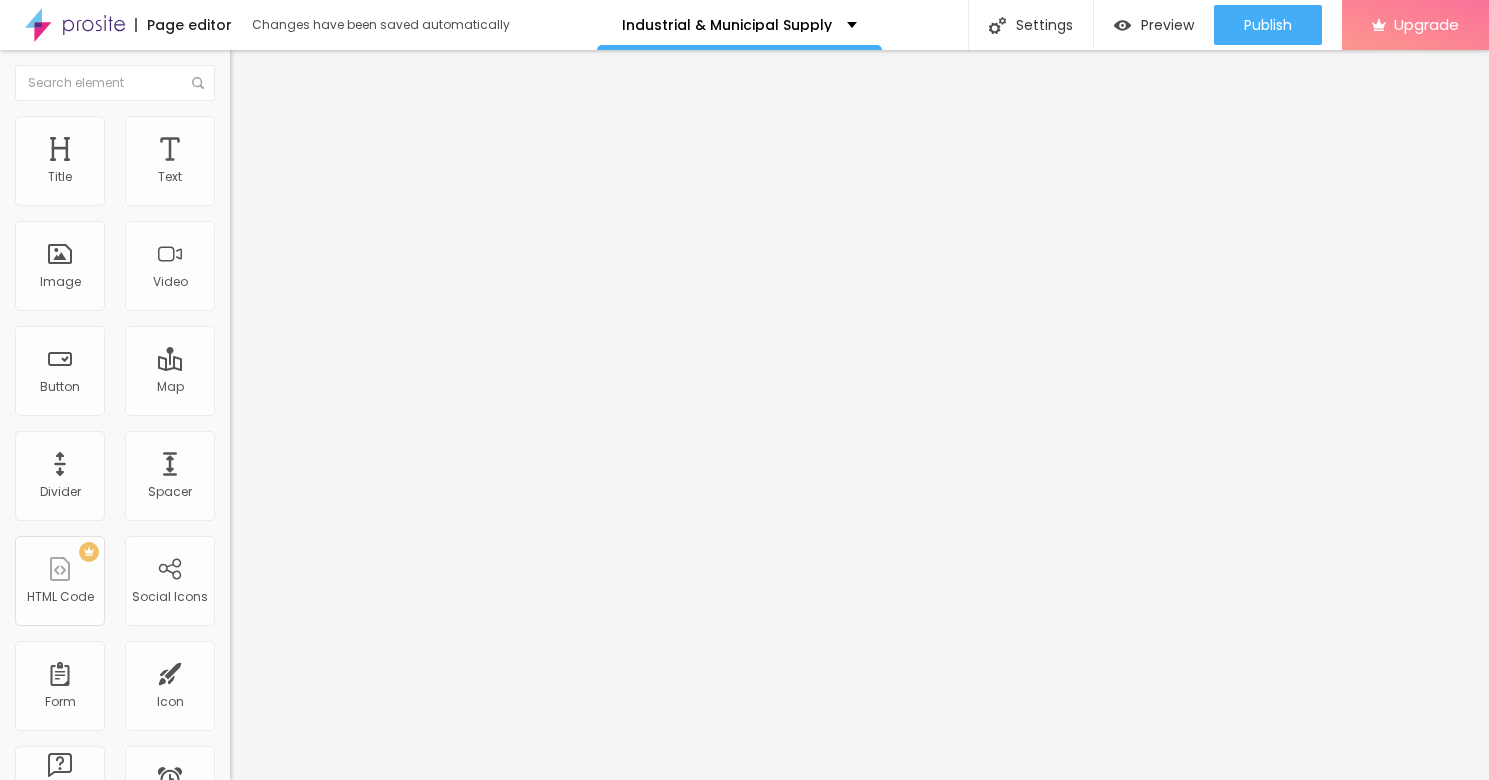 type on "45" 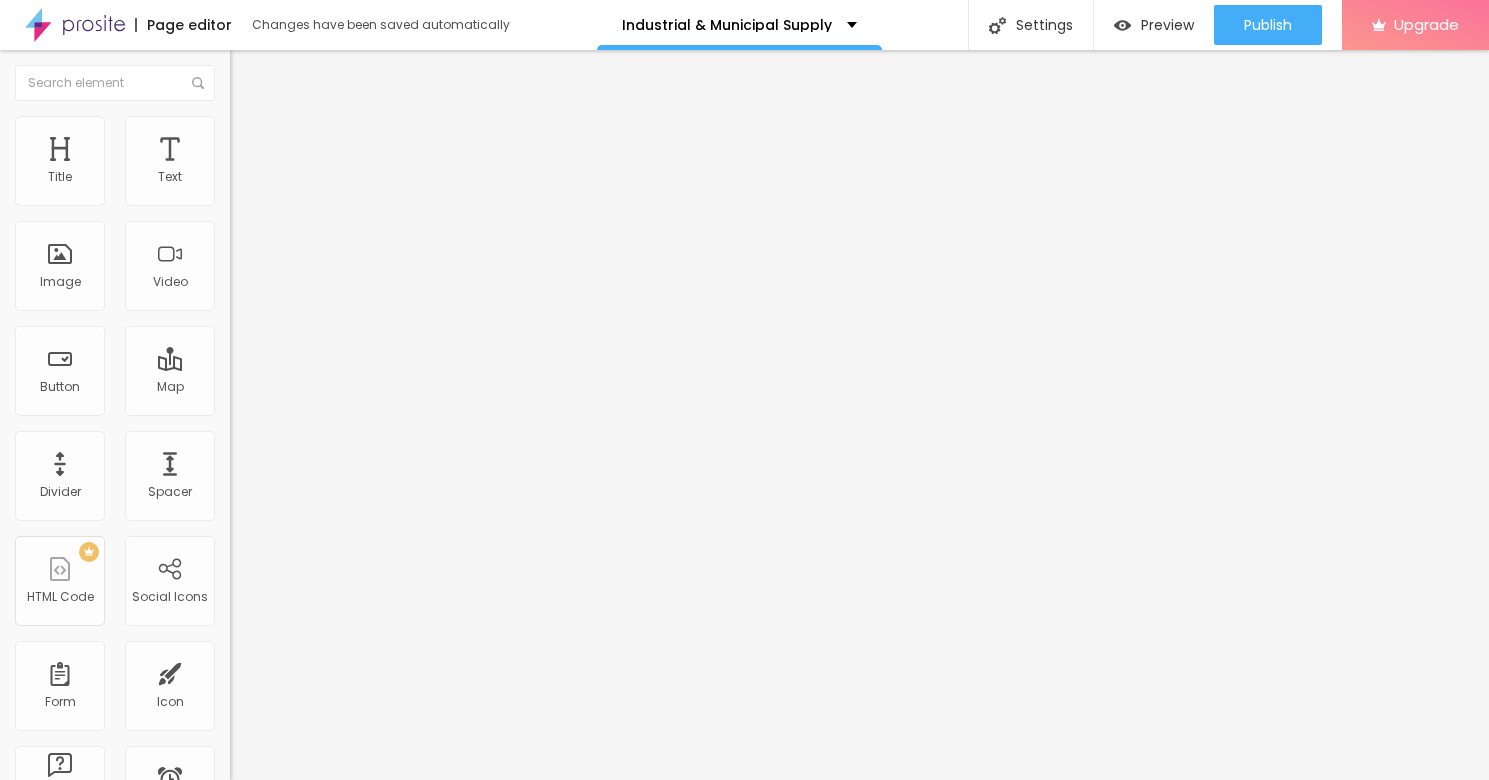type on "40" 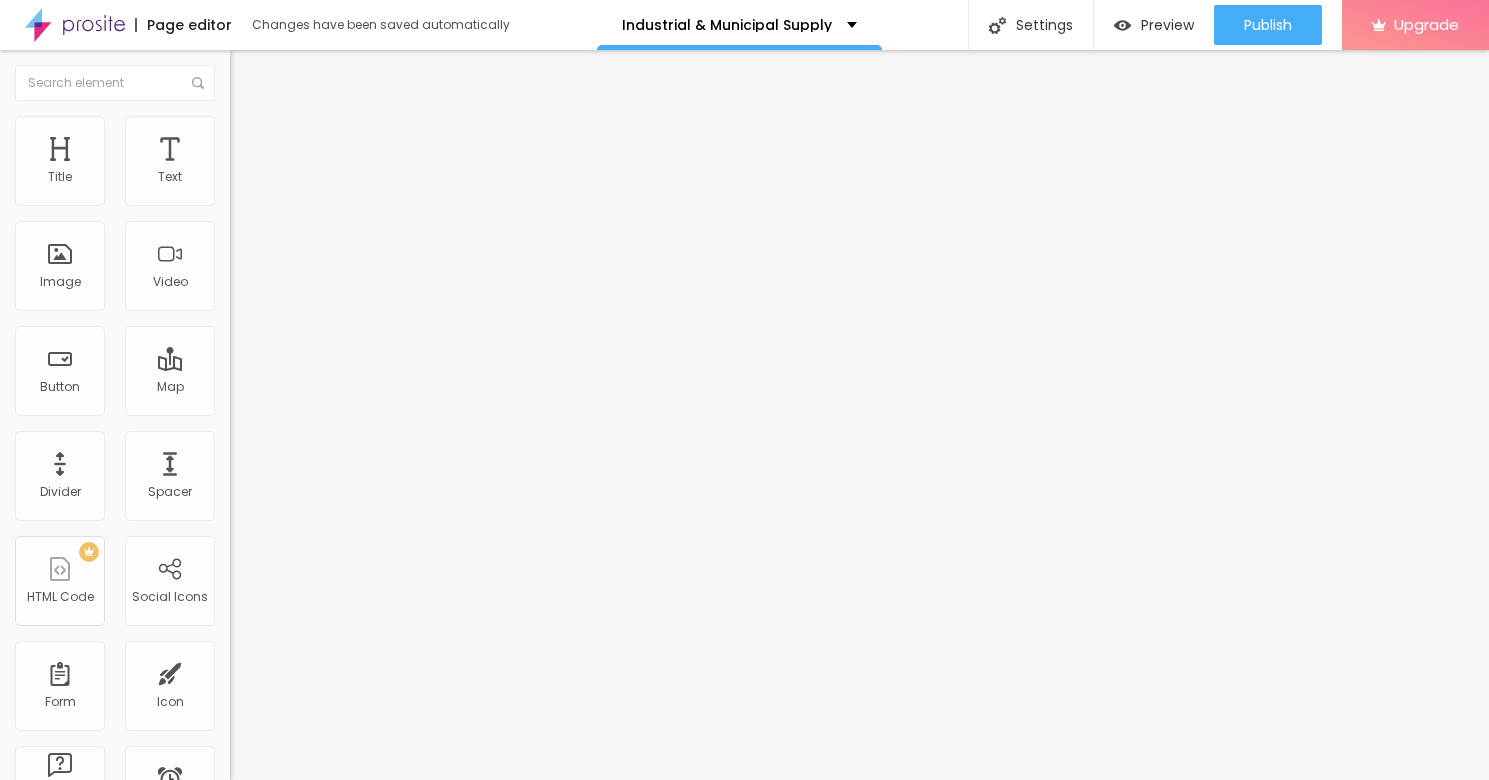 type on "30" 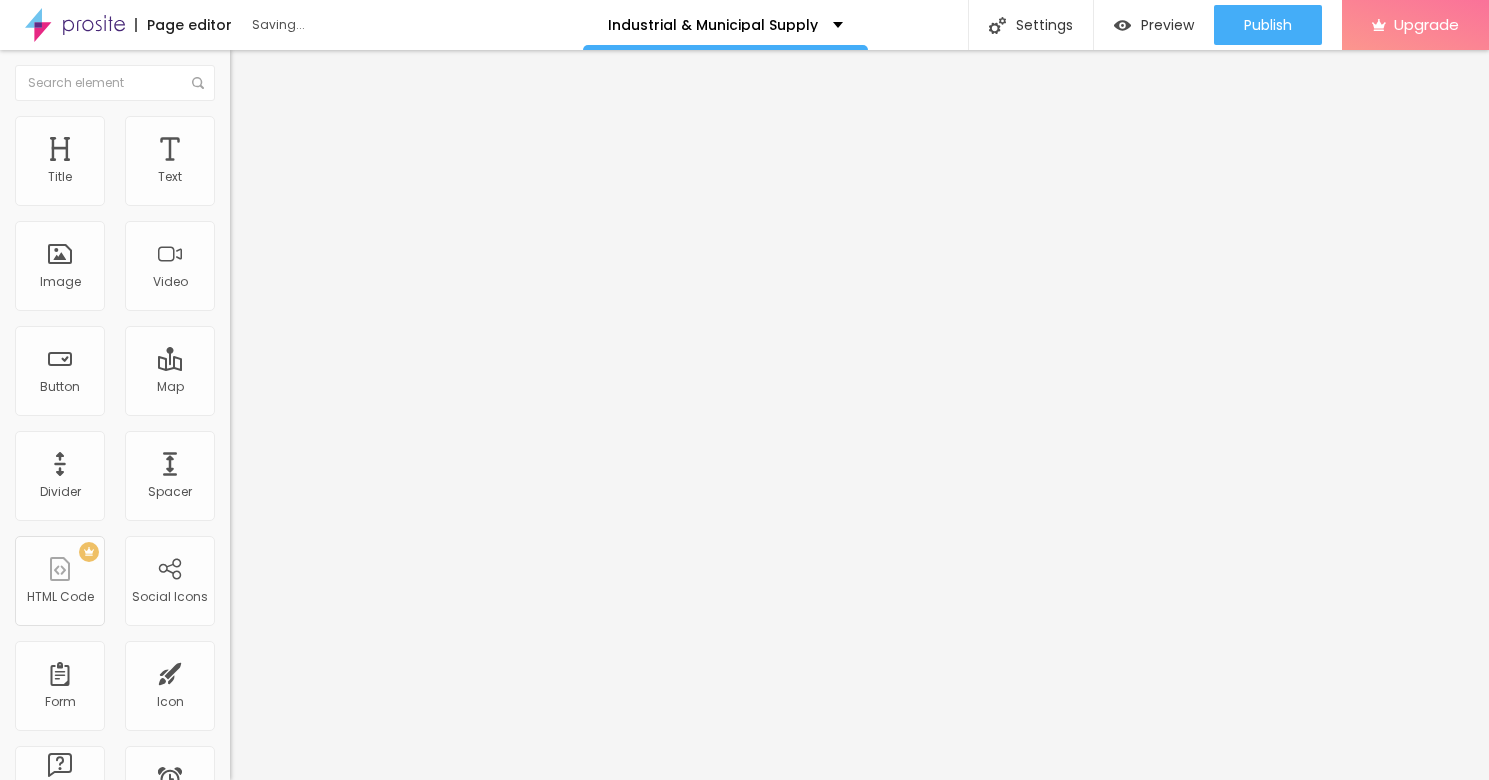 drag, startPoint x: 205, startPoint y: 214, endPoint x: 47, endPoint y: 222, distance: 158.20241 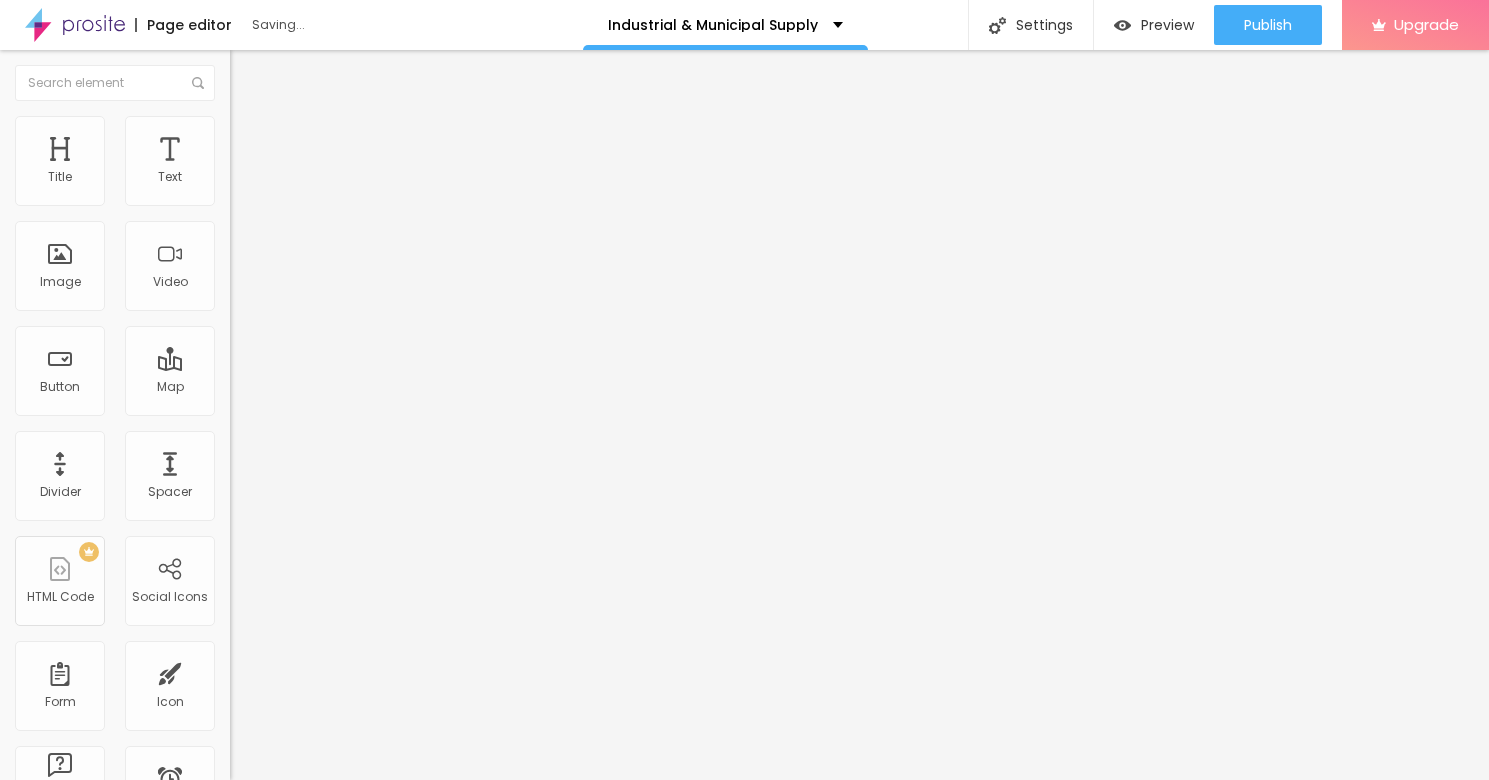 type on "20" 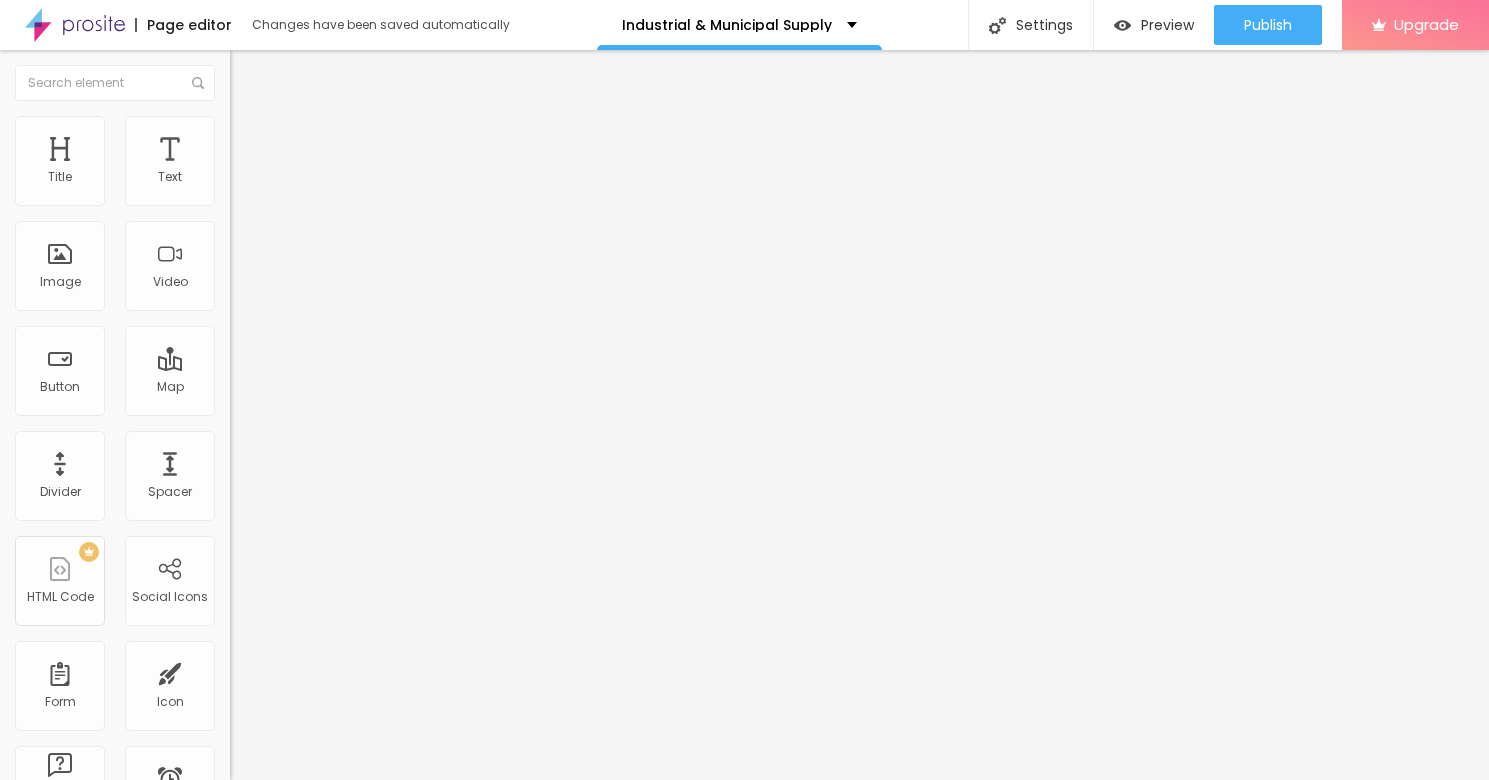 click at bounding box center (253, 73) 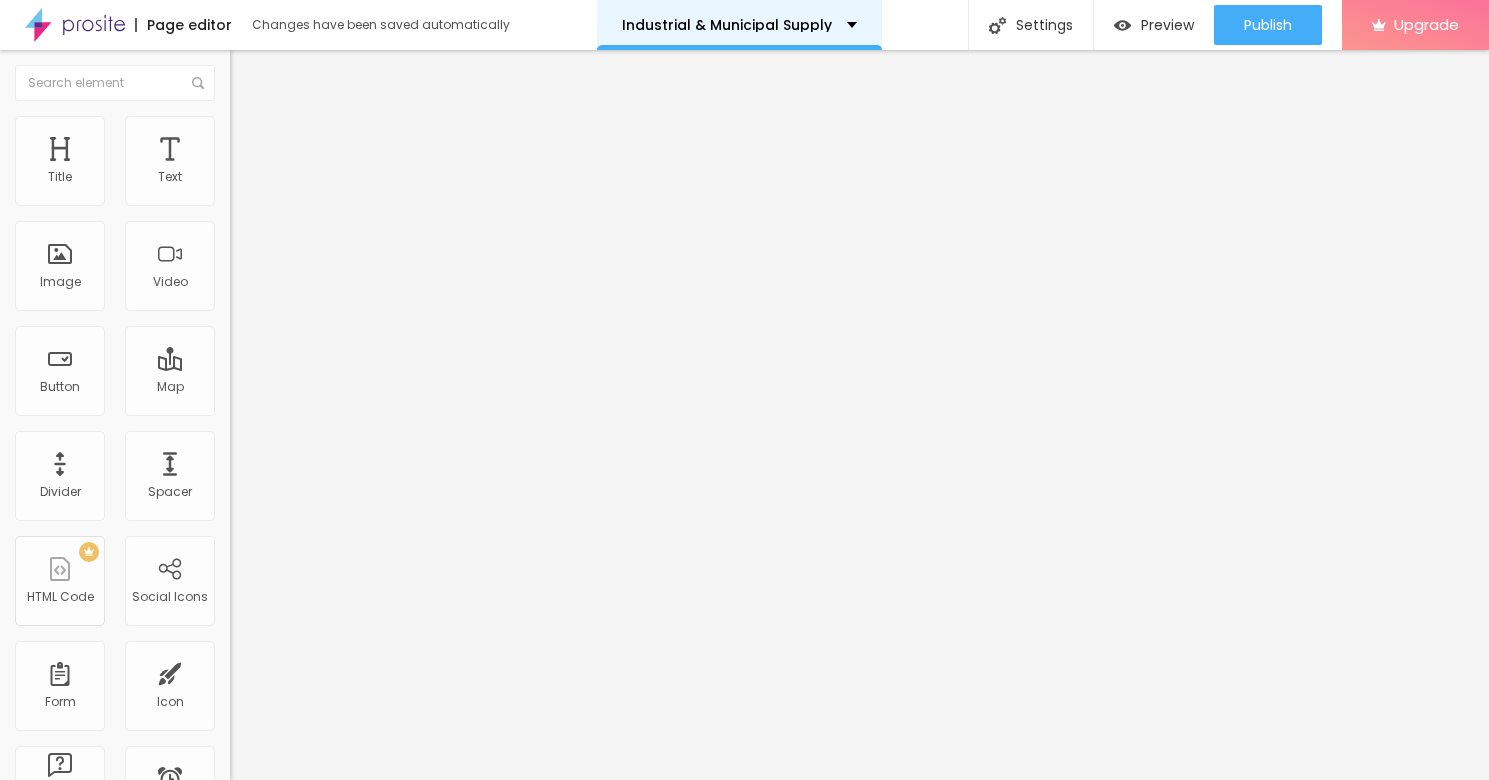 drag, startPoint x: 158, startPoint y: 163, endPoint x: 731, endPoint y: 21, distance: 590.33295 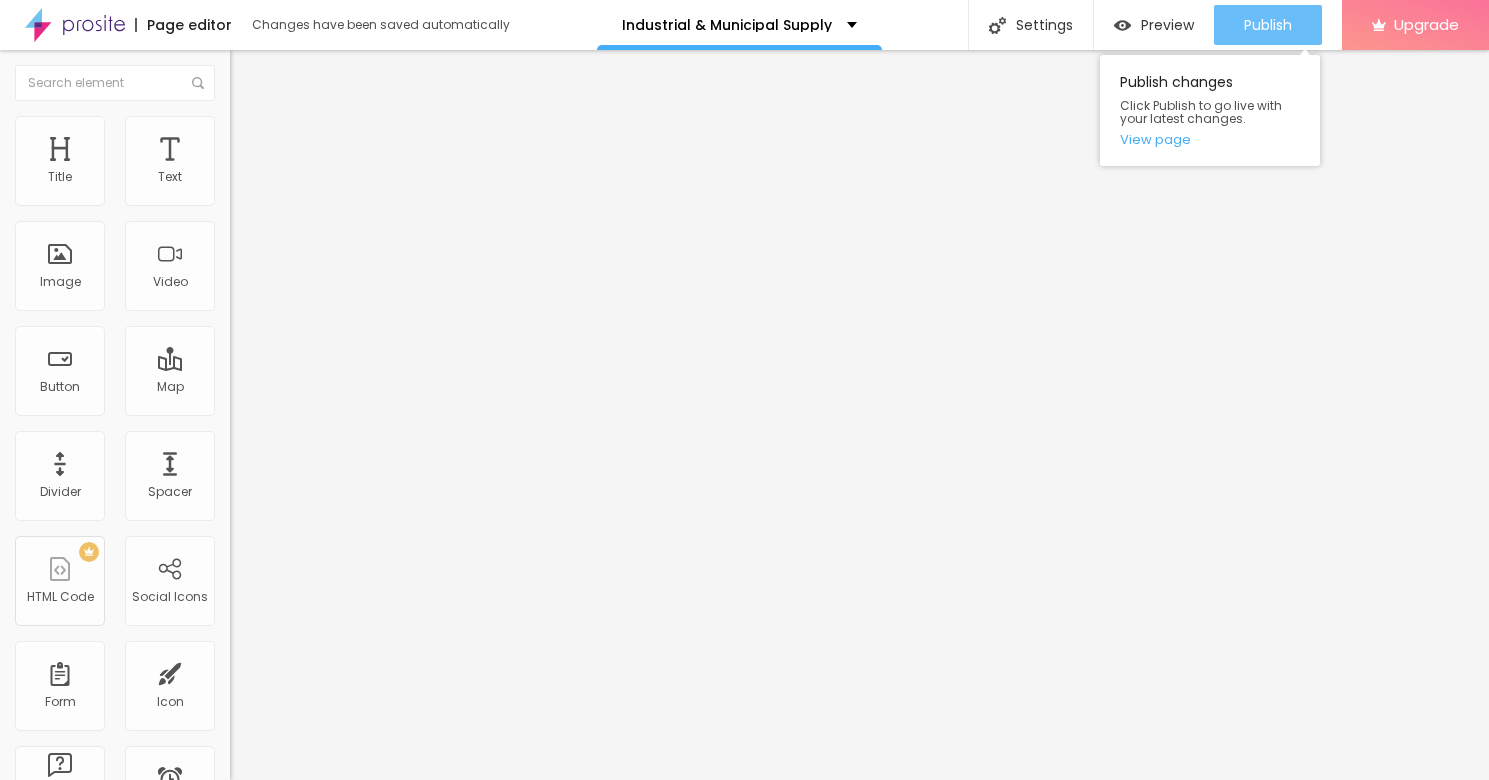 click on "Publish" at bounding box center [1268, 25] 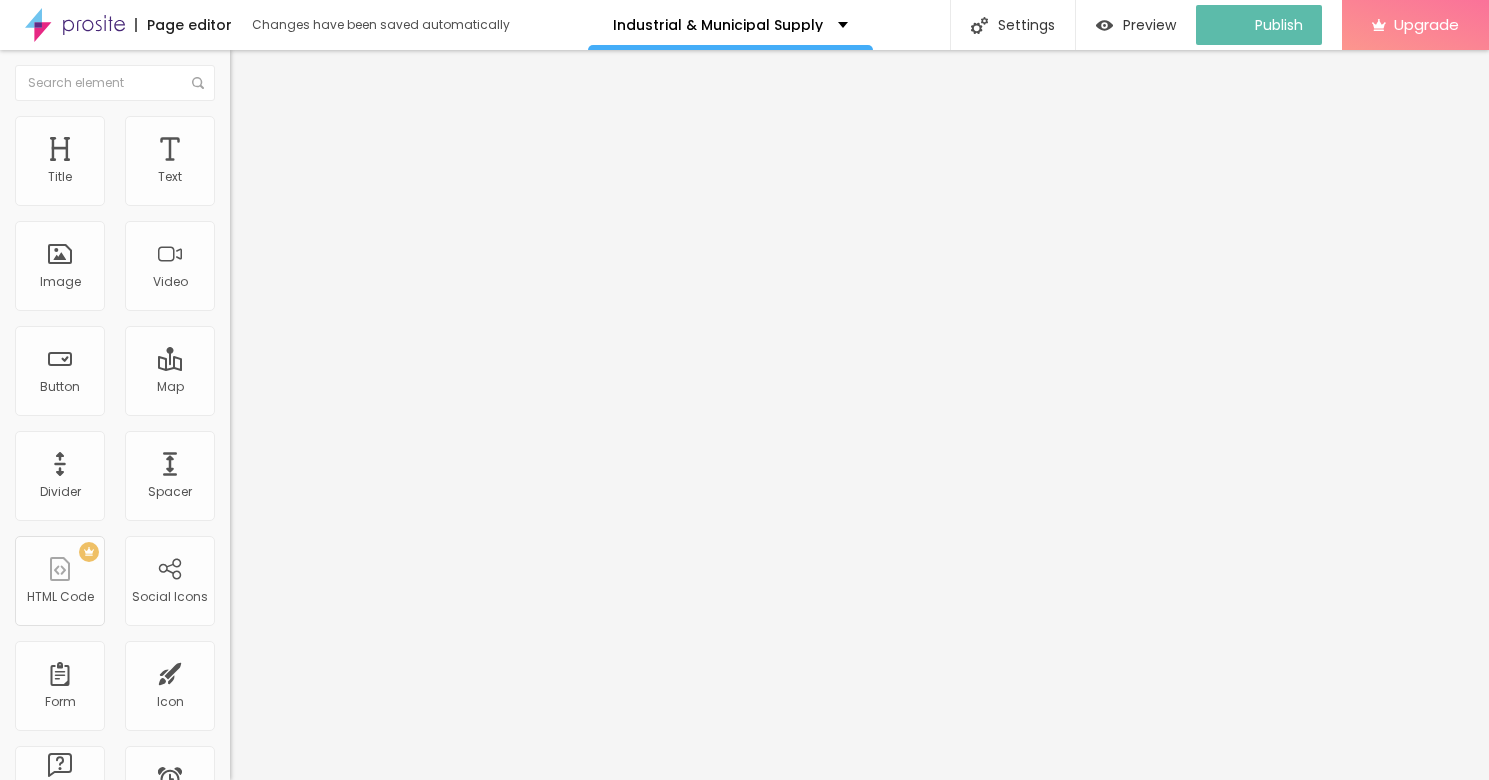 click at bounding box center [75, 25] 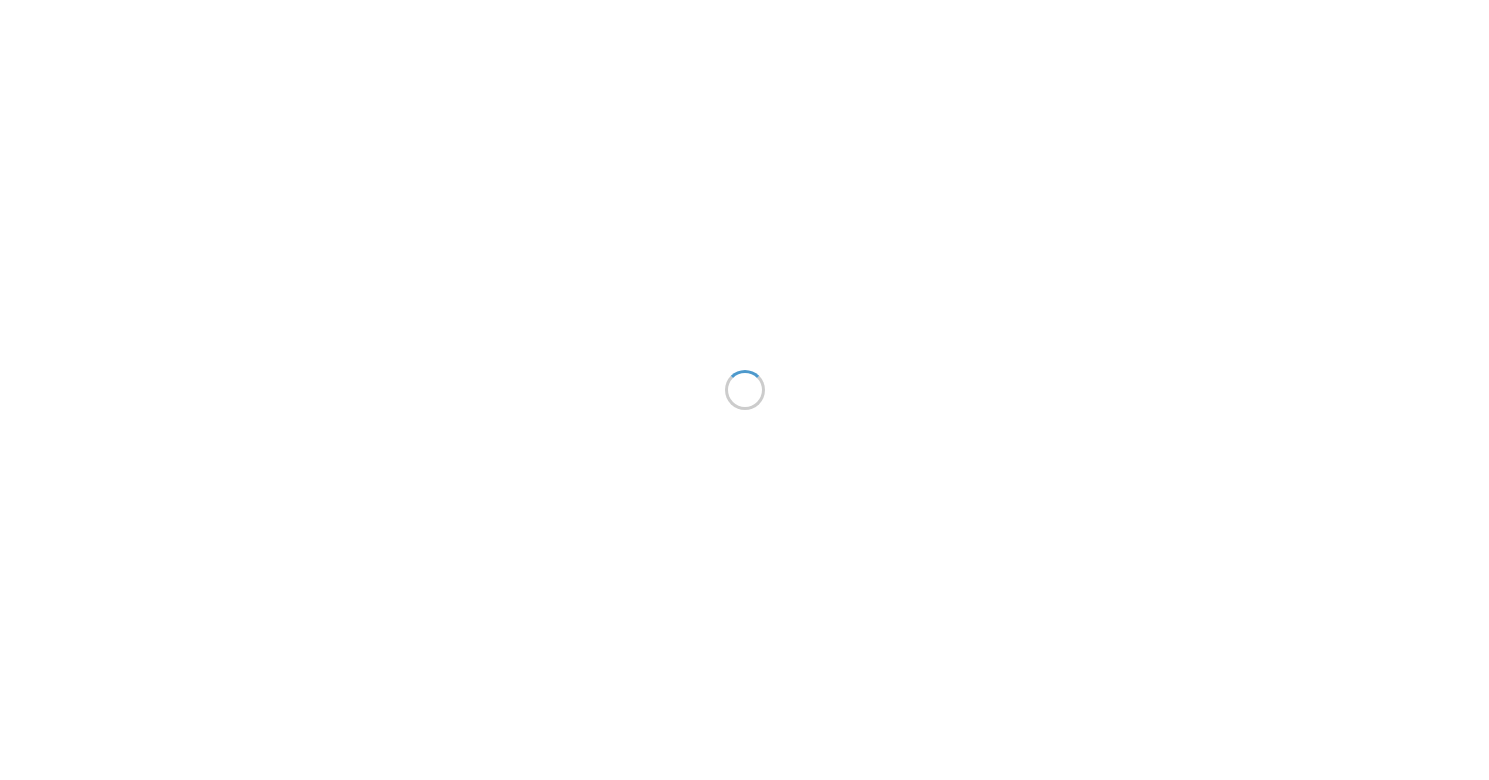 scroll, scrollTop: 0, scrollLeft: 0, axis: both 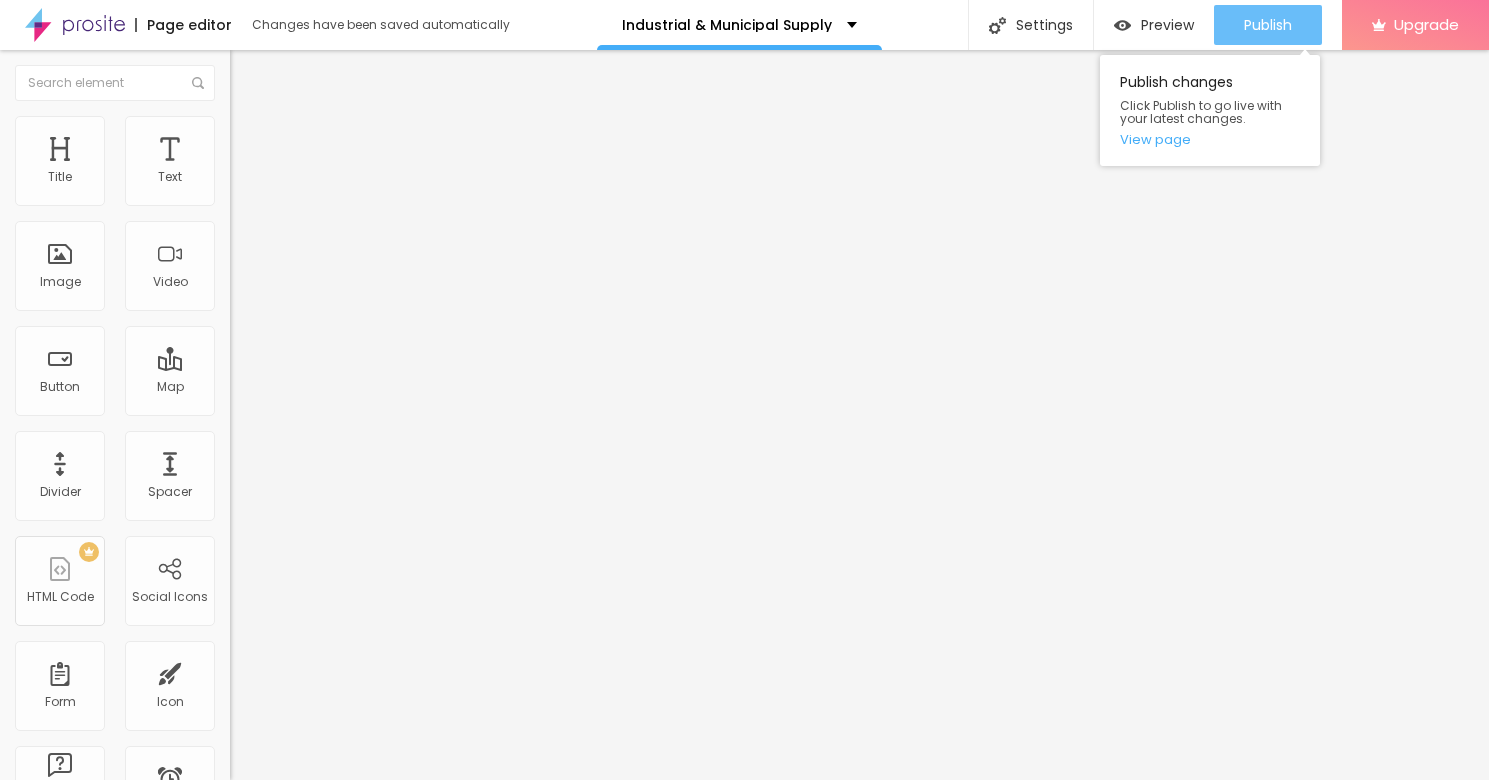 click on "Publish" at bounding box center (1268, 25) 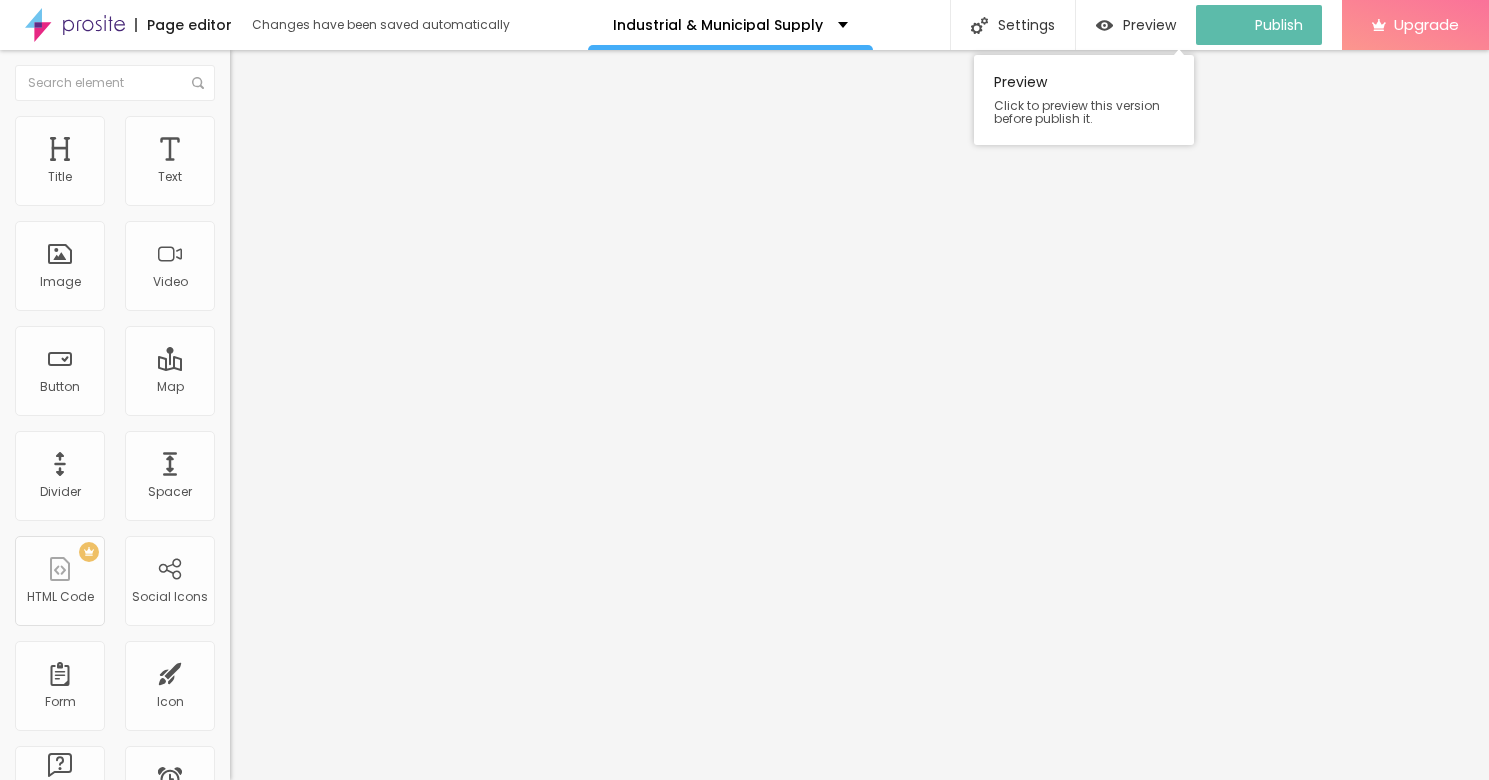 click on "Preview Click to preview this version before publish it." at bounding box center [1084, 100] 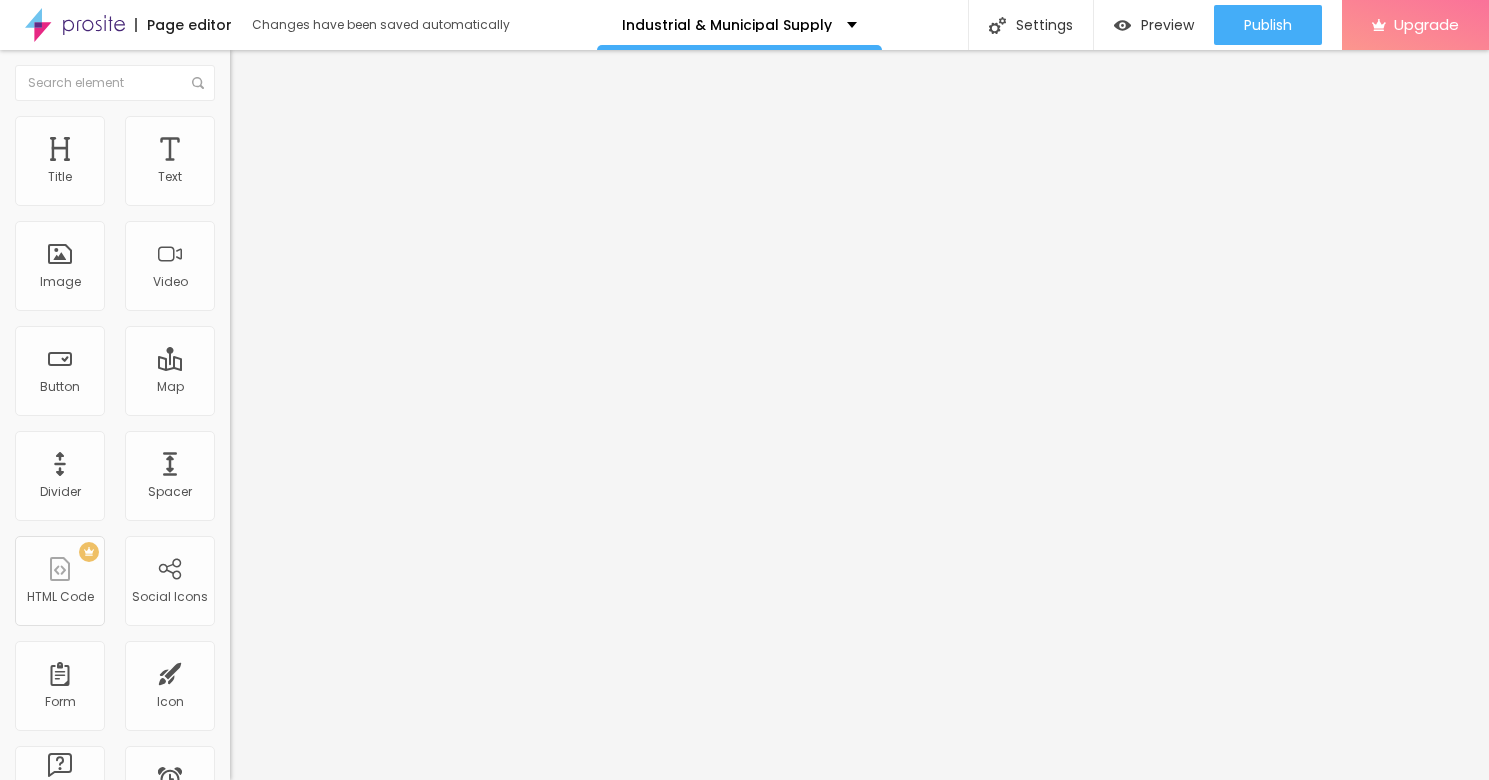 click at bounding box center [75, 25] 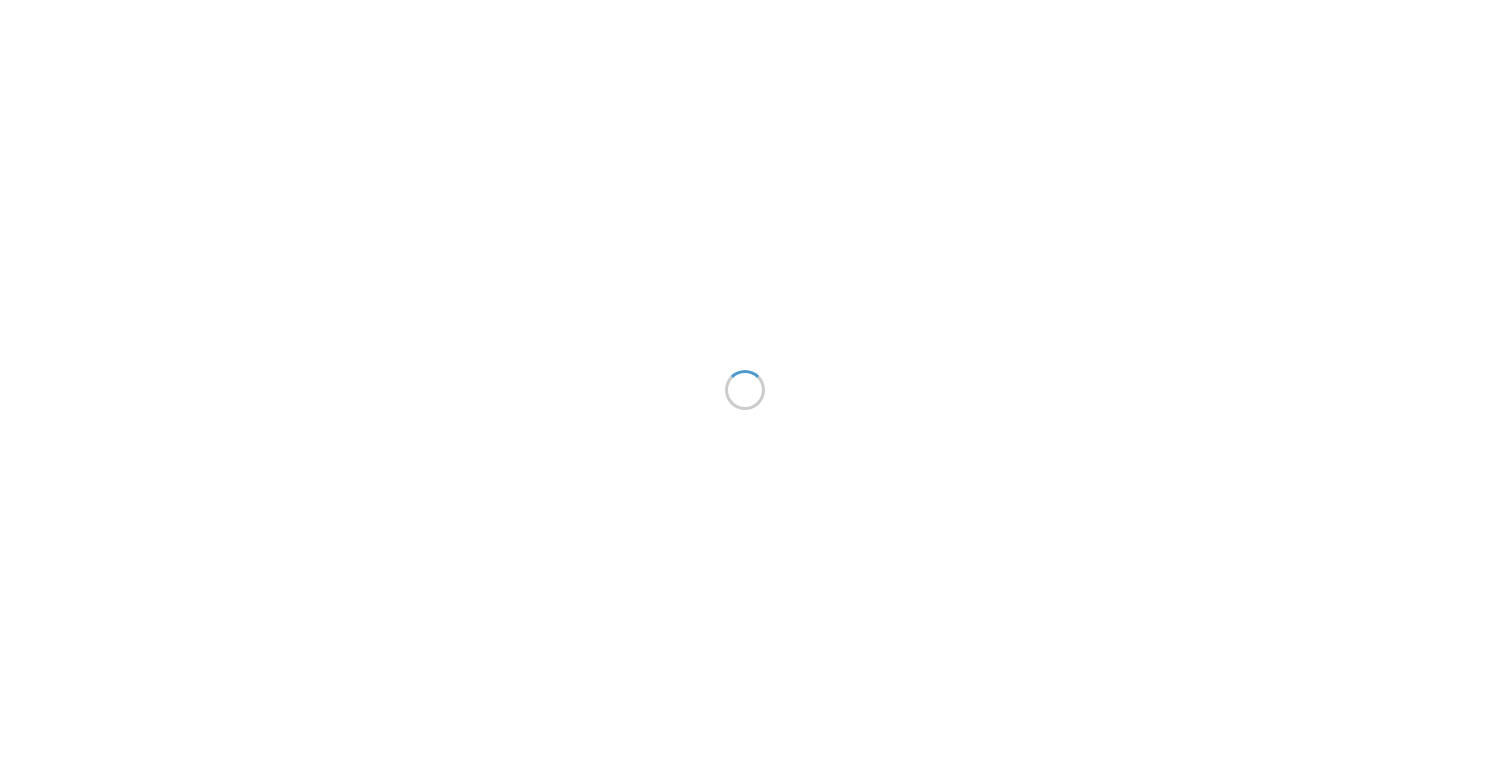 scroll, scrollTop: 0, scrollLeft: 0, axis: both 